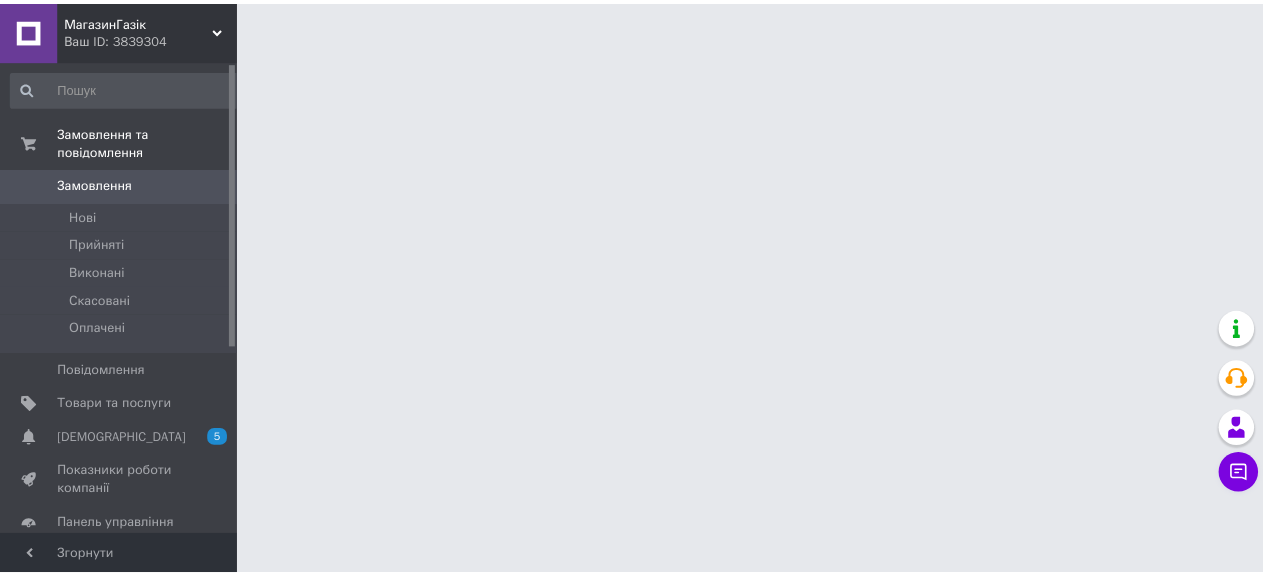scroll, scrollTop: 0, scrollLeft: 0, axis: both 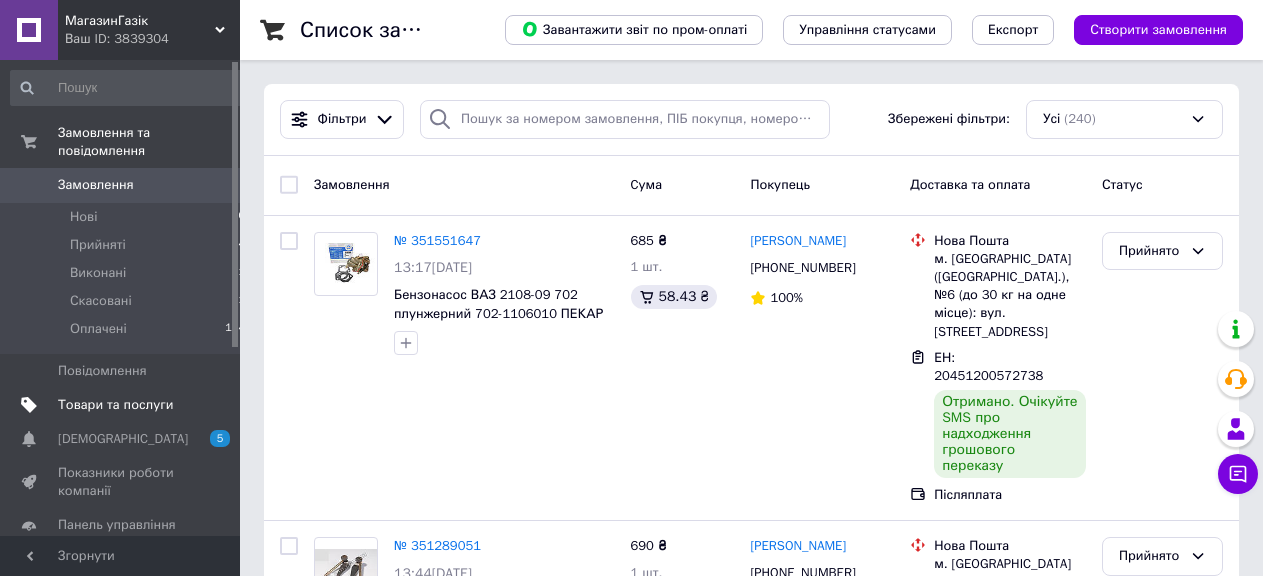 click on "Товари та послуги" at bounding box center (115, 405) 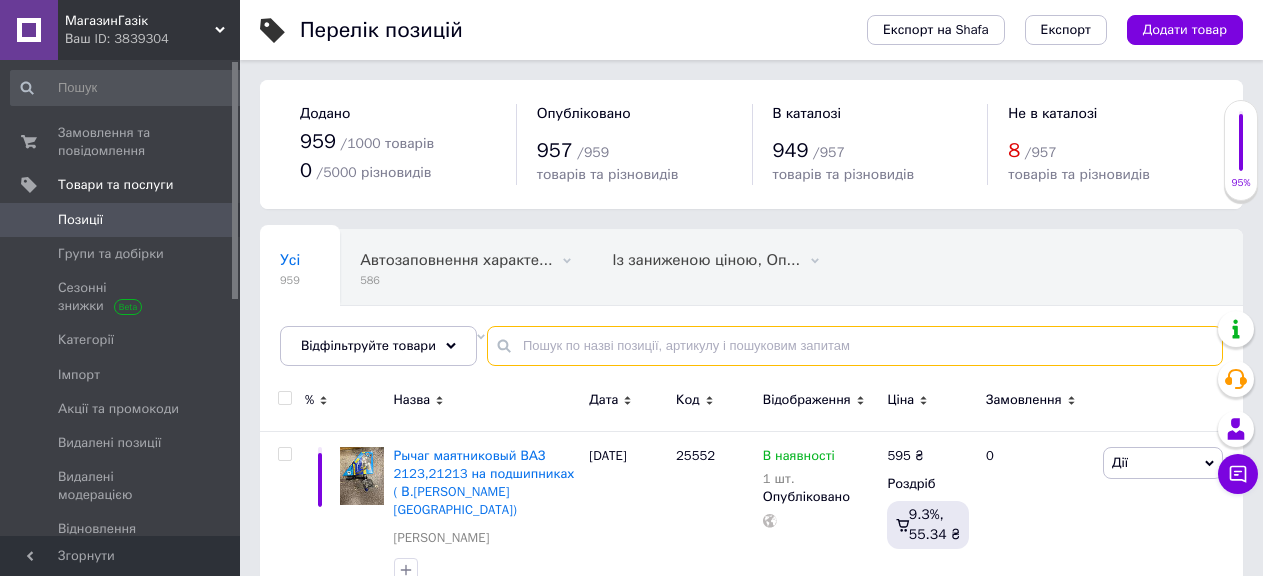 click at bounding box center (855, 346) 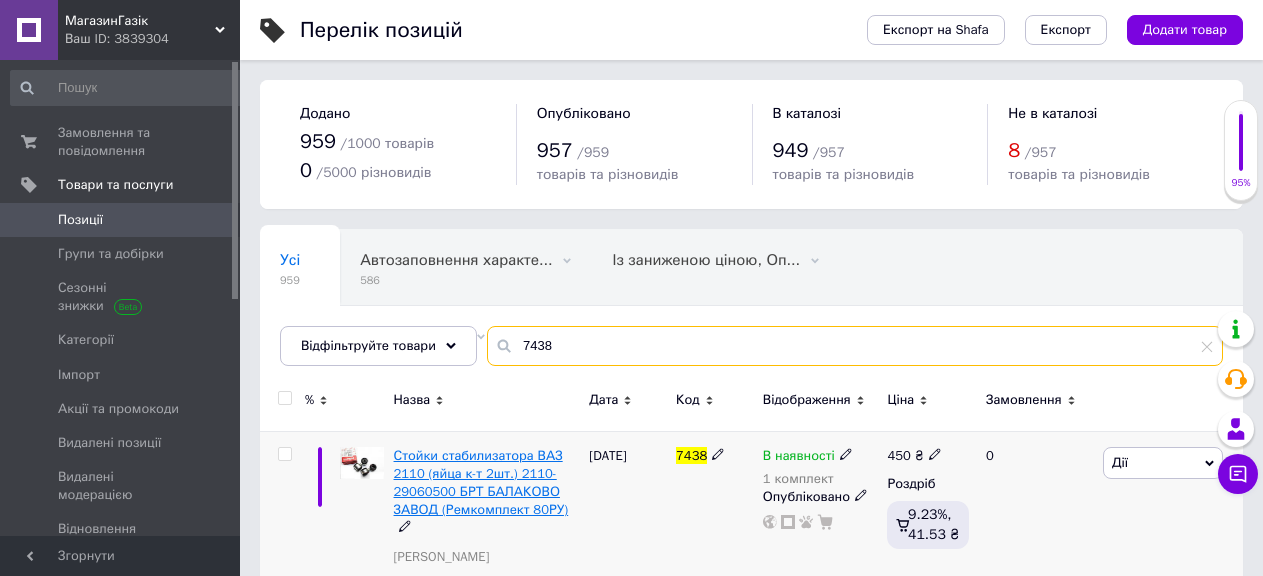 type on "7438" 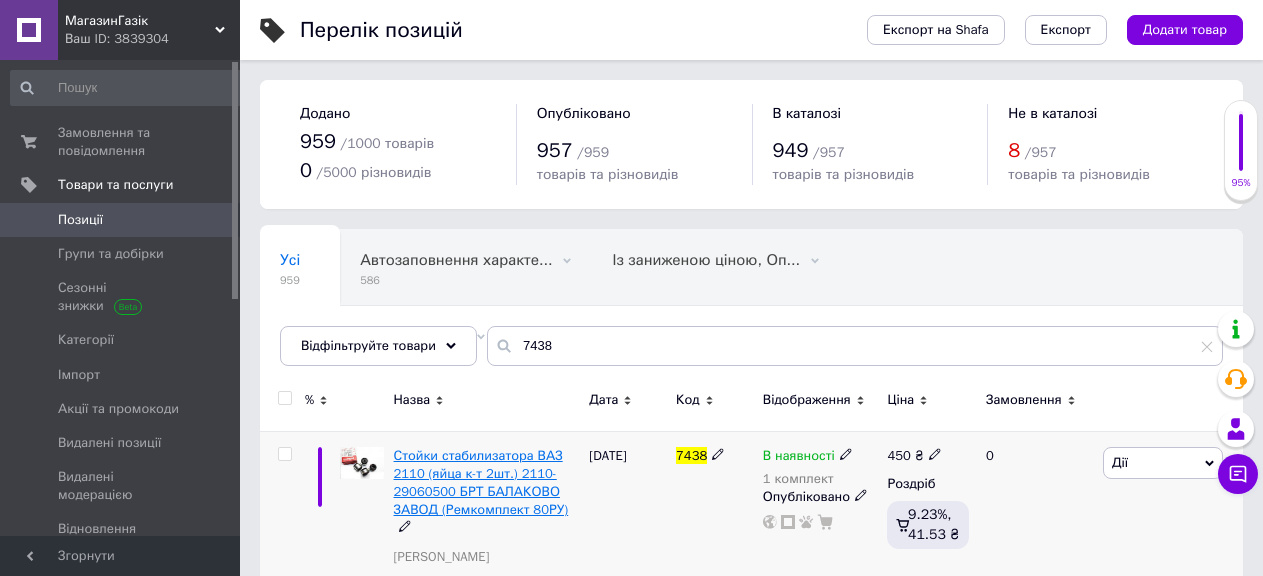 click on "Стойки стабилизатора ВАЗ 2110 (яйца к-т 2шт.) 2110-29060500 БРТ БАЛАКОВО ЗАВОД (Ремкомплект 80РУ)" at bounding box center [481, 483] 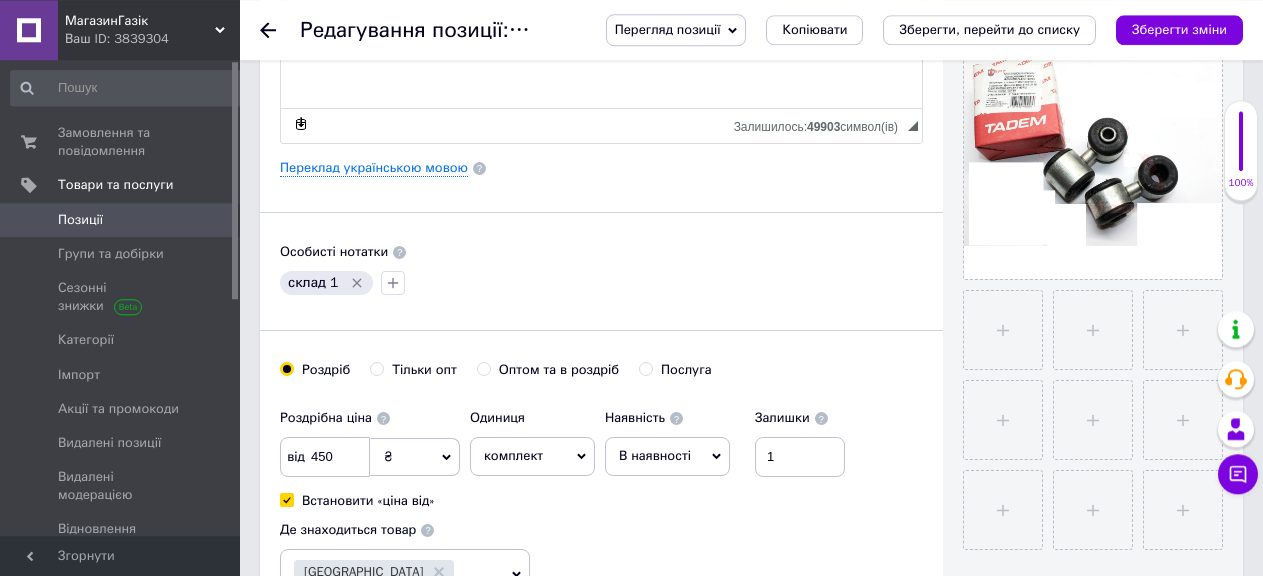 scroll, scrollTop: 510, scrollLeft: 0, axis: vertical 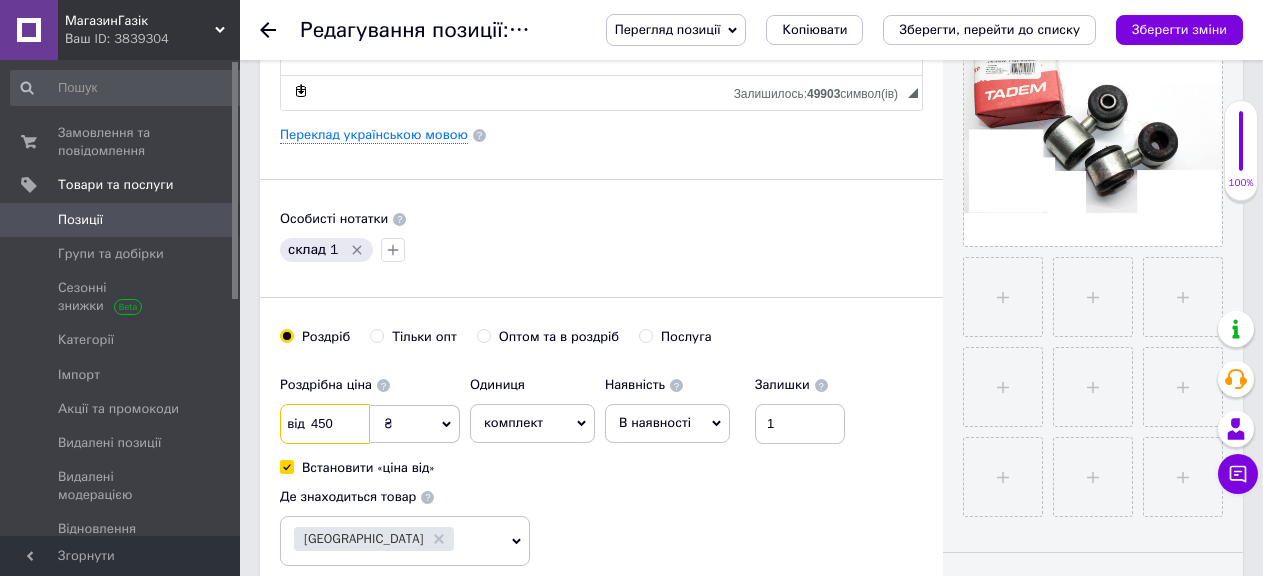 click on "450" at bounding box center (325, 424) 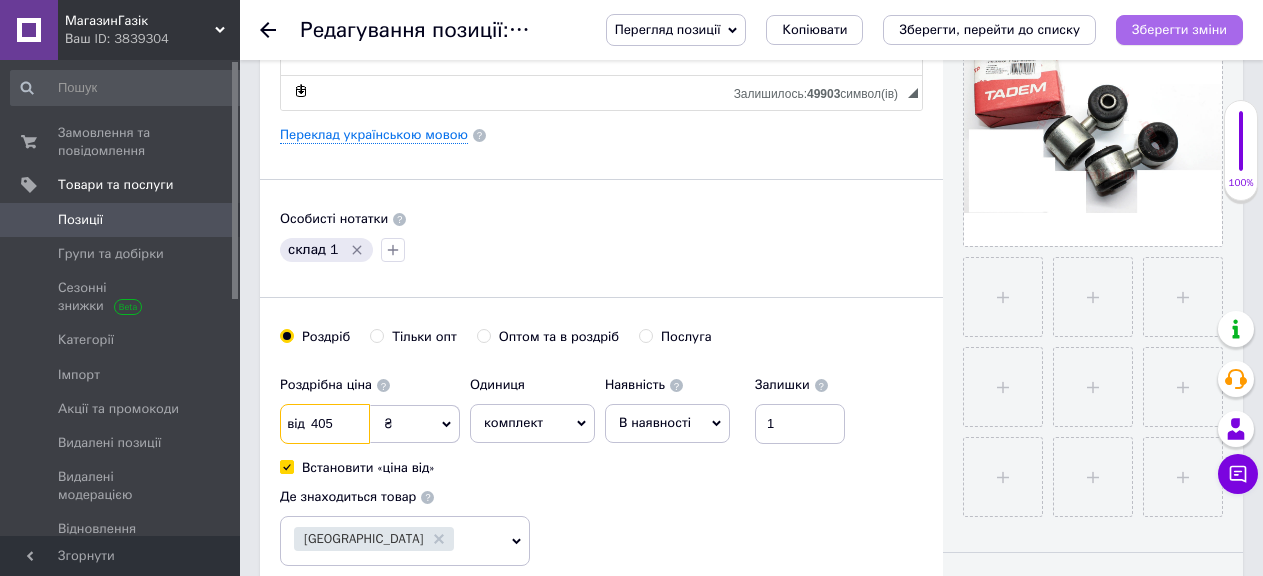 type on "405" 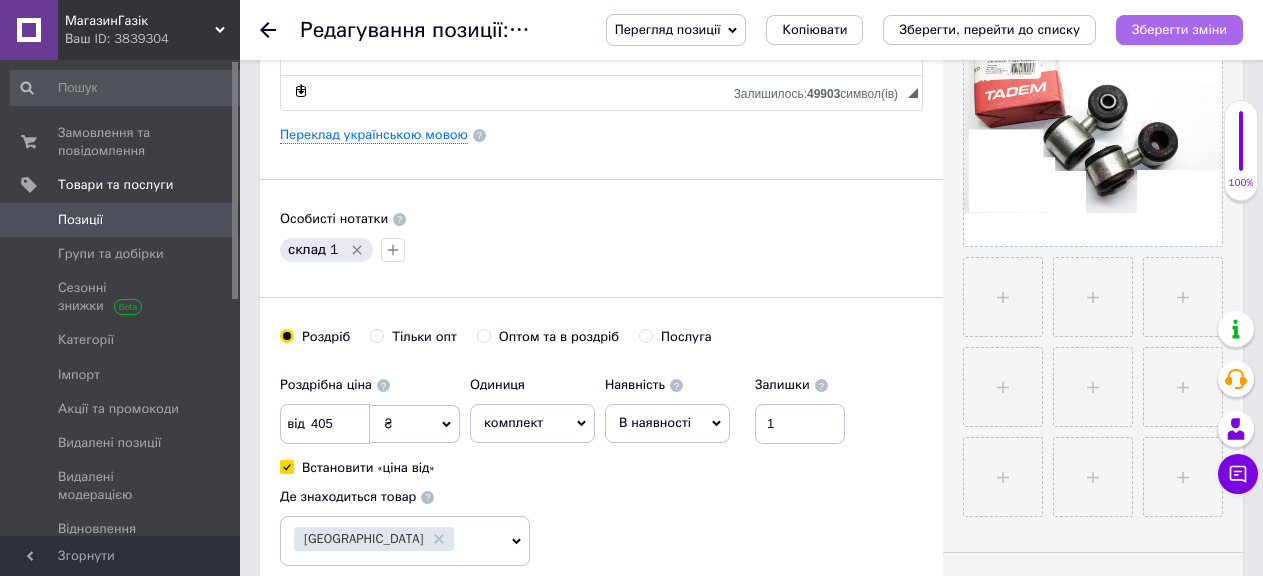 click on "Зберегти зміни" at bounding box center (1179, 29) 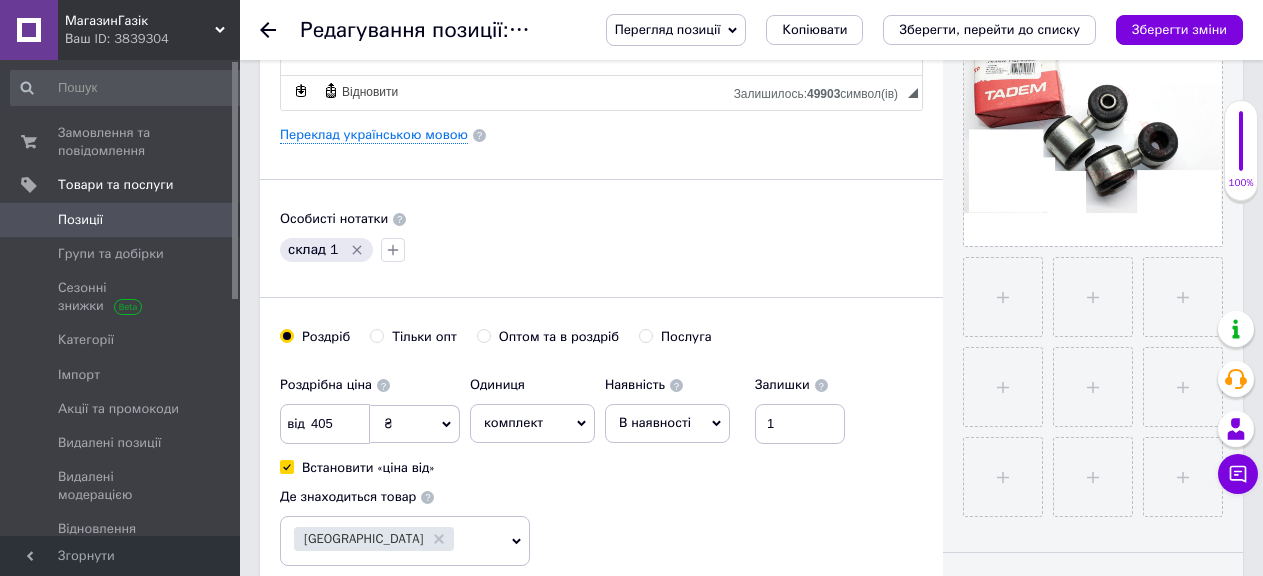 click 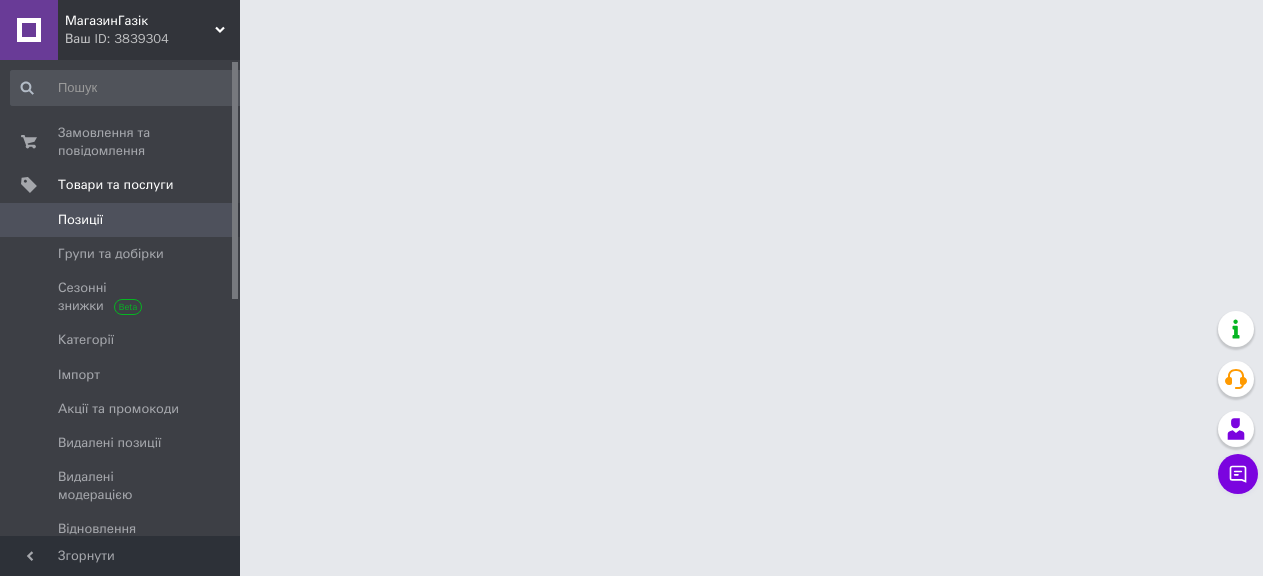 scroll, scrollTop: 0, scrollLeft: 0, axis: both 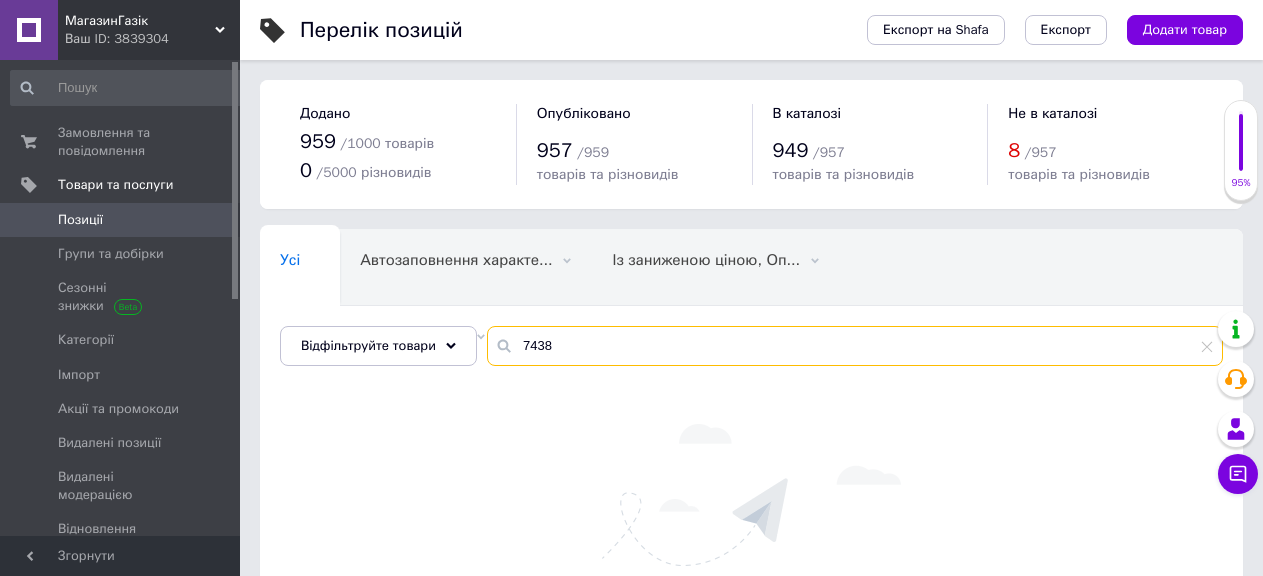 click on "7438" at bounding box center [855, 346] 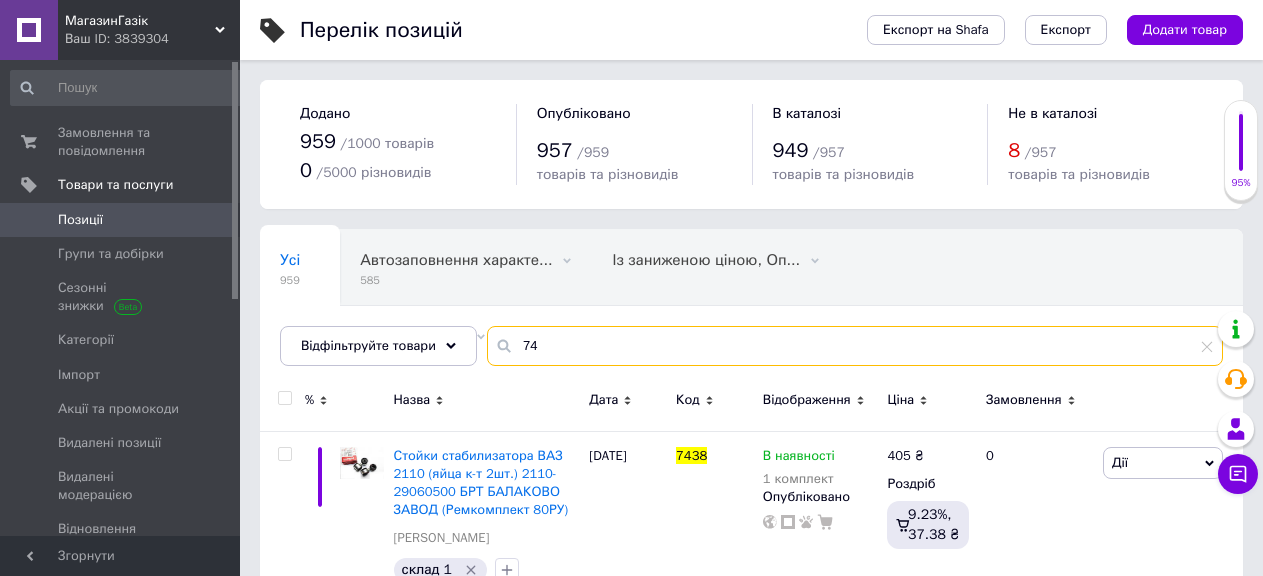 type on "7" 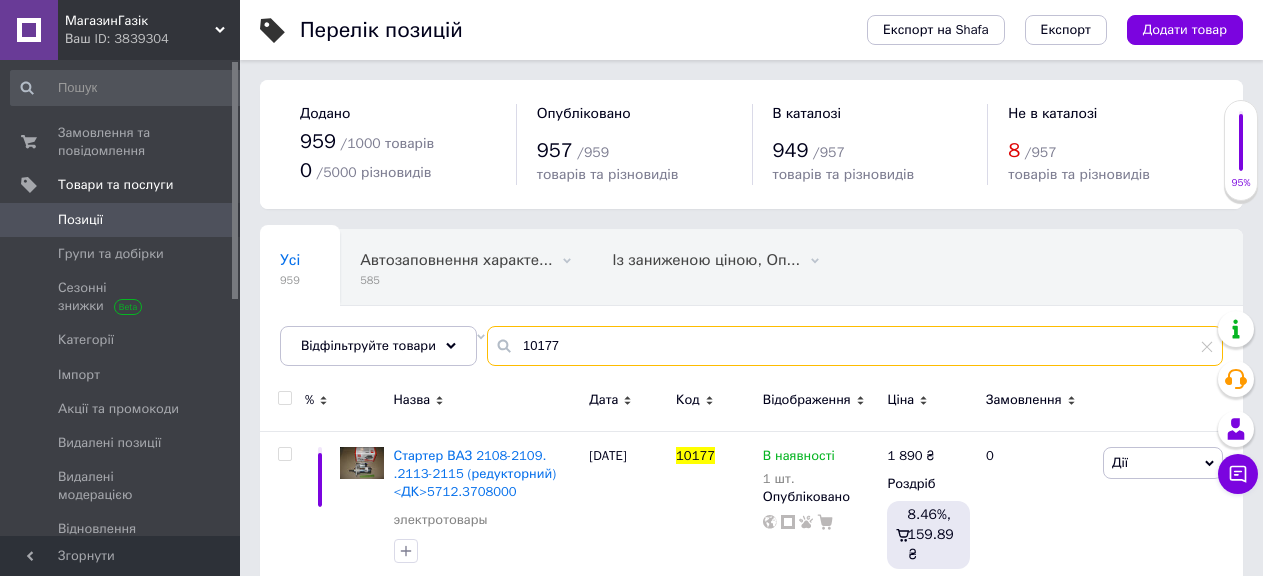 click on "10177" at bounding box center (855, 346) 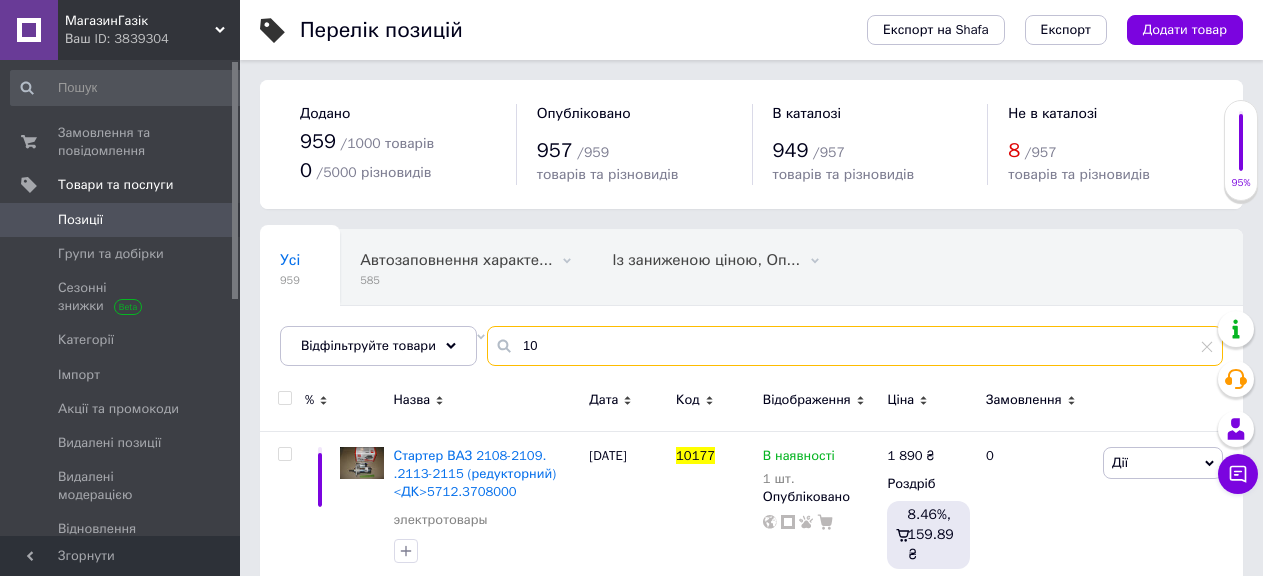type on "1" 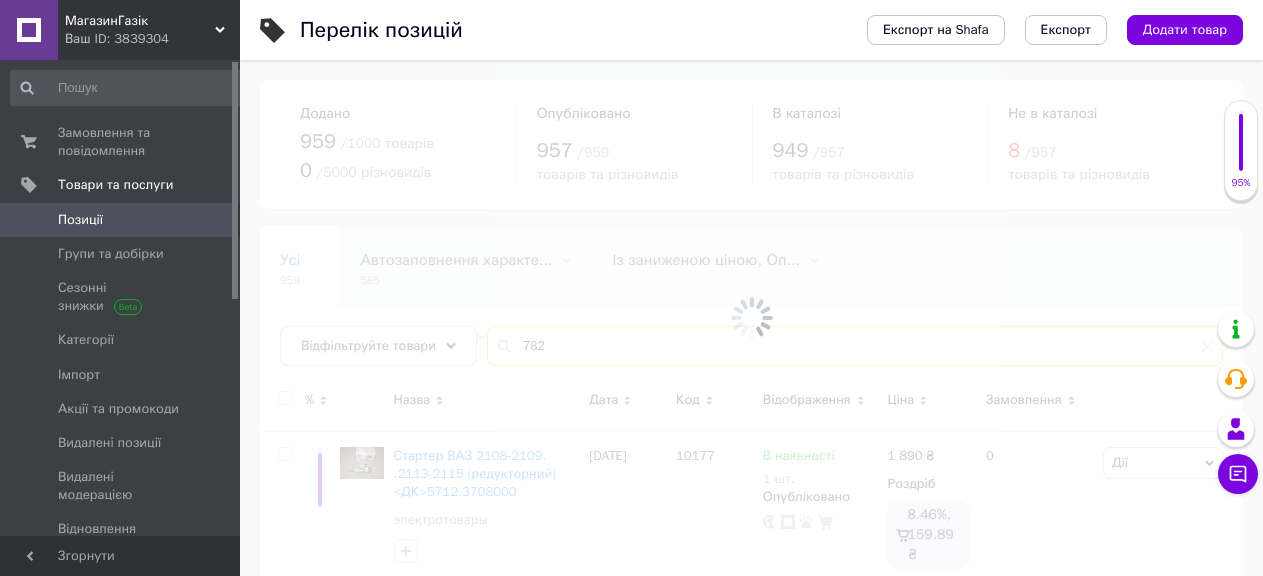 type on "7822" 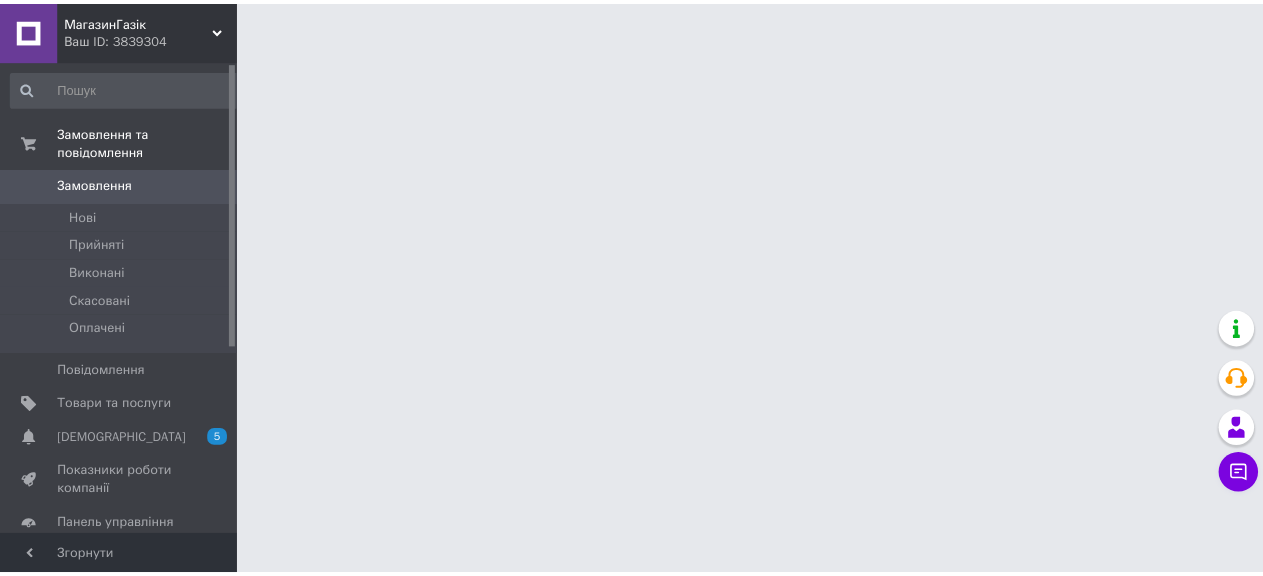 scroll, scrollTop: 0, scrollLeft: 0, axis: both 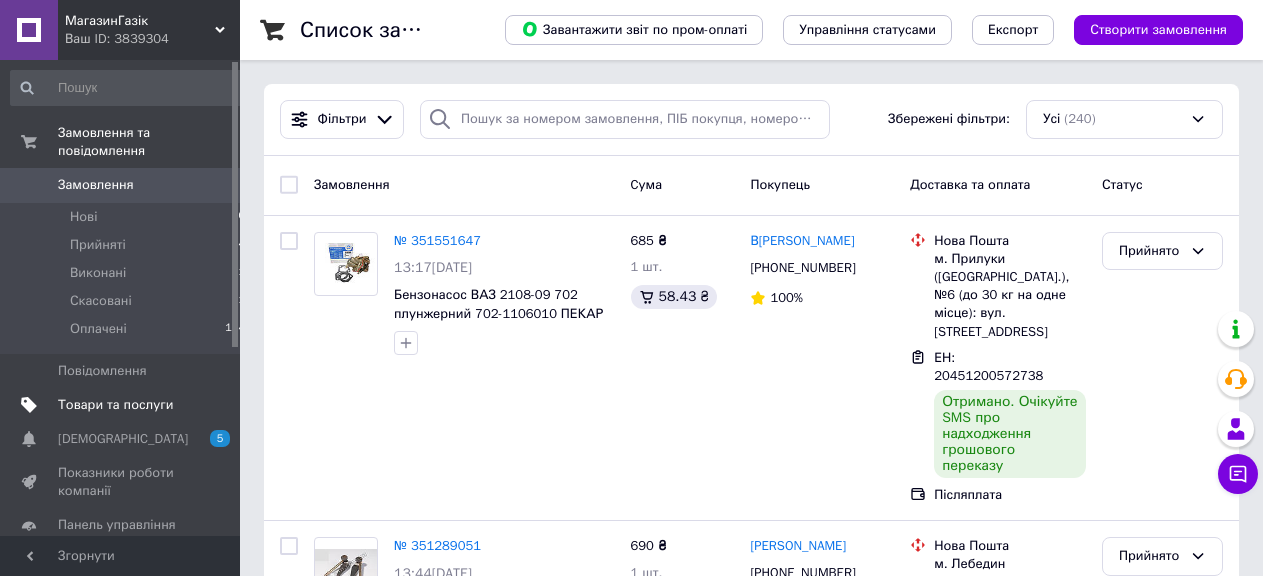 click on "Товари та послуги" at bounding box center (115, 405) 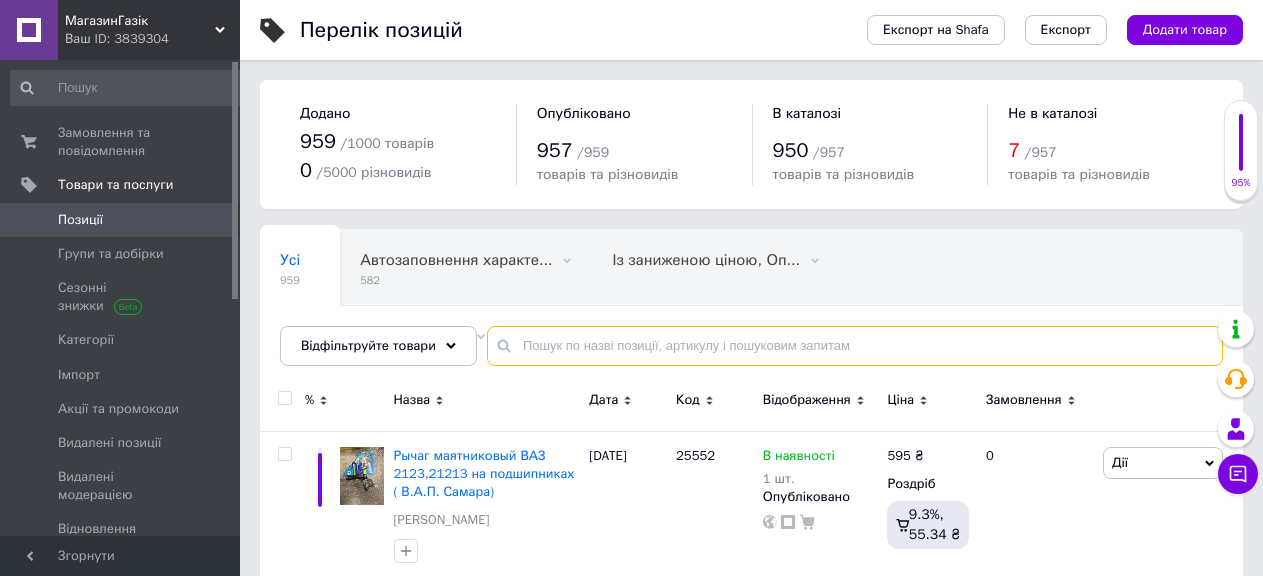 click at bounding box center [855, 346] 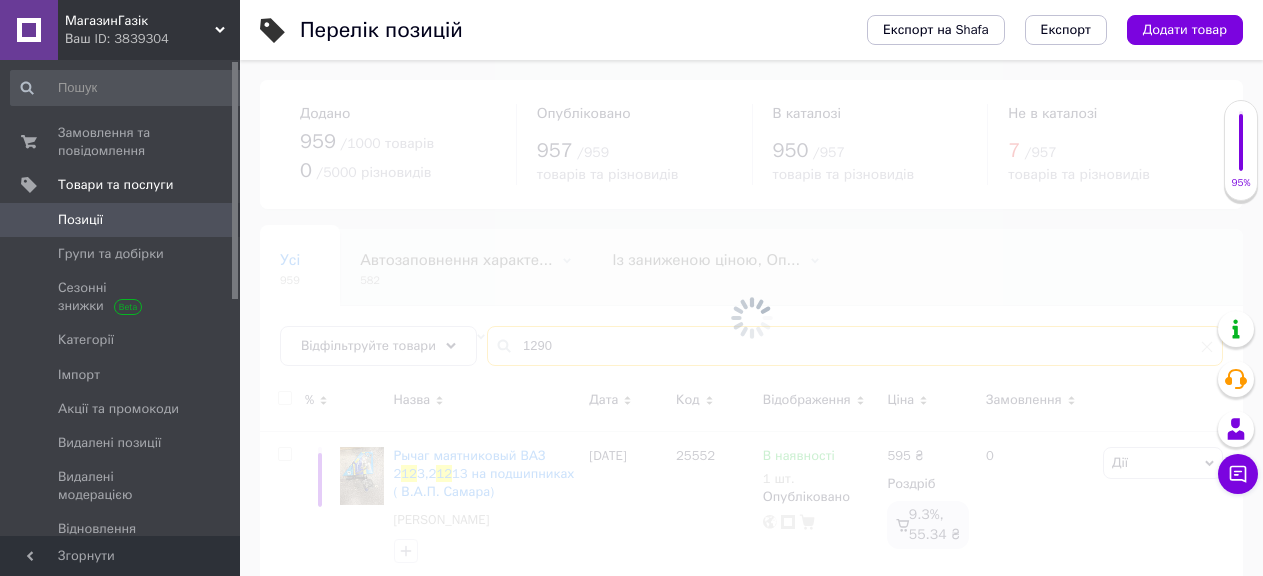 type on "12909" 